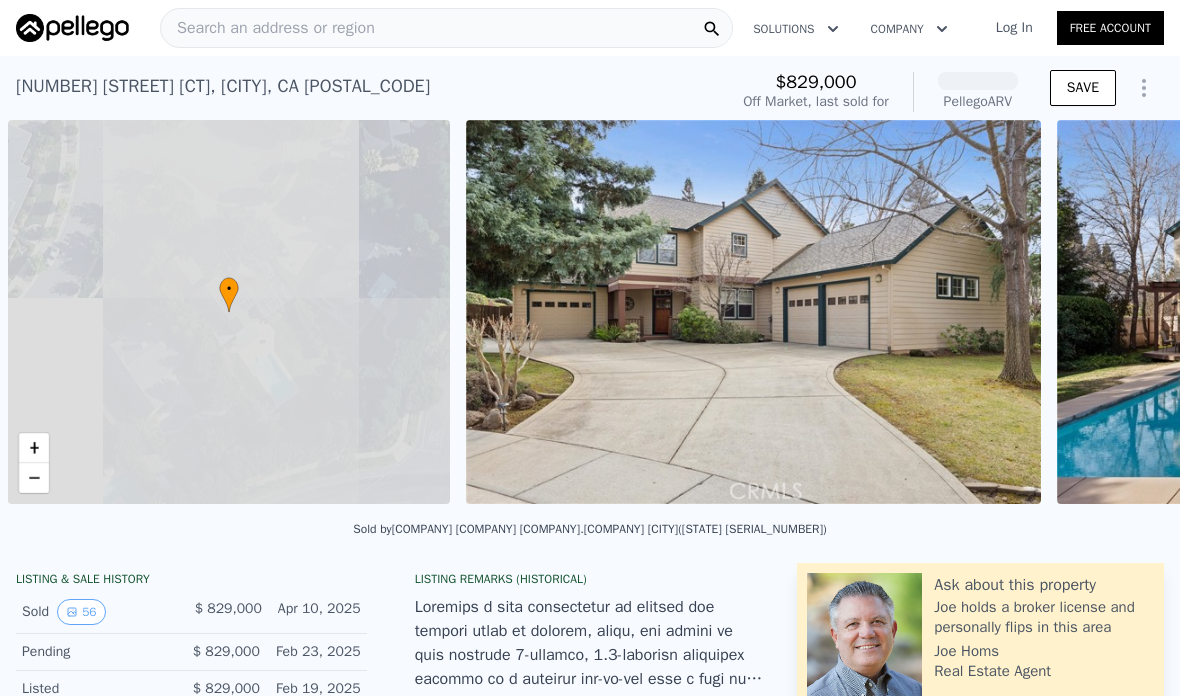 scroll, scrollTop: 0, scrollLeft: 0, axis: both 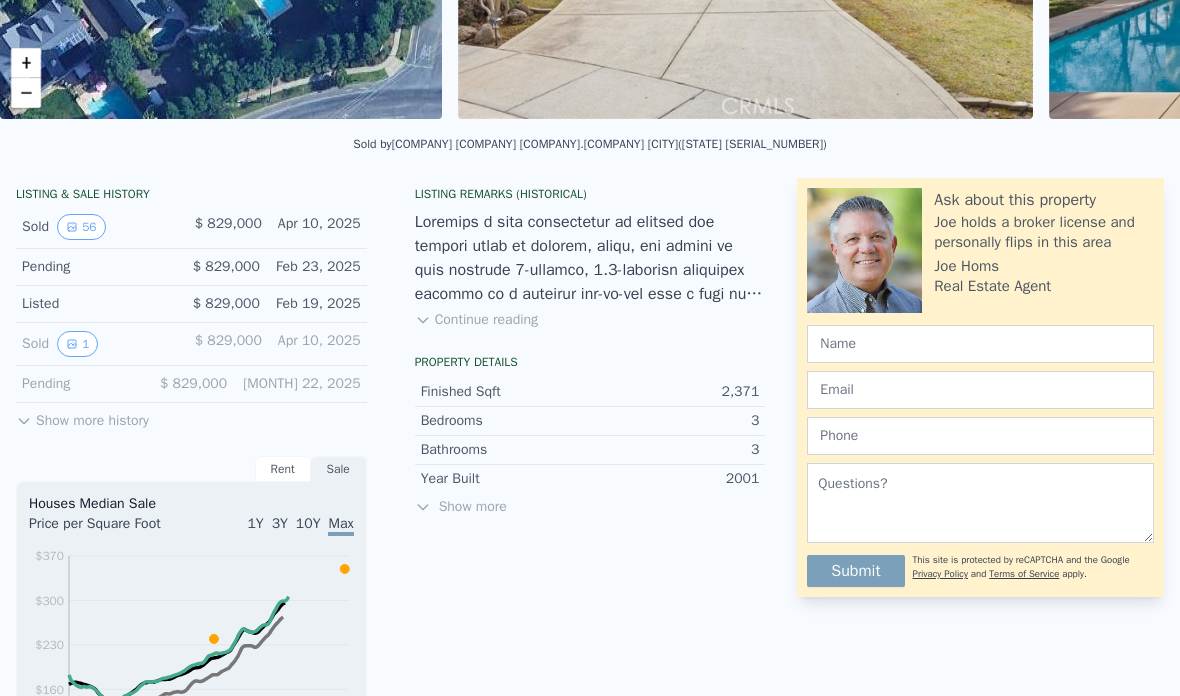click on "Show more history" at bounding box center [82, 417] 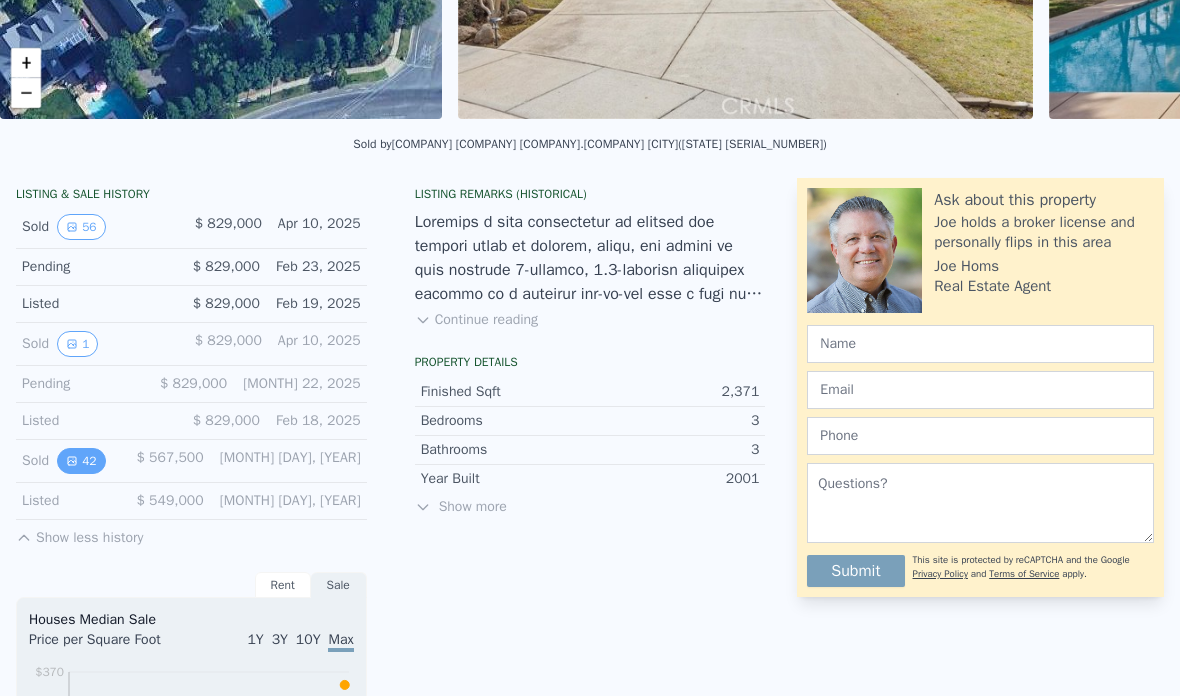 click on "42" at bounding box center (81, 461) 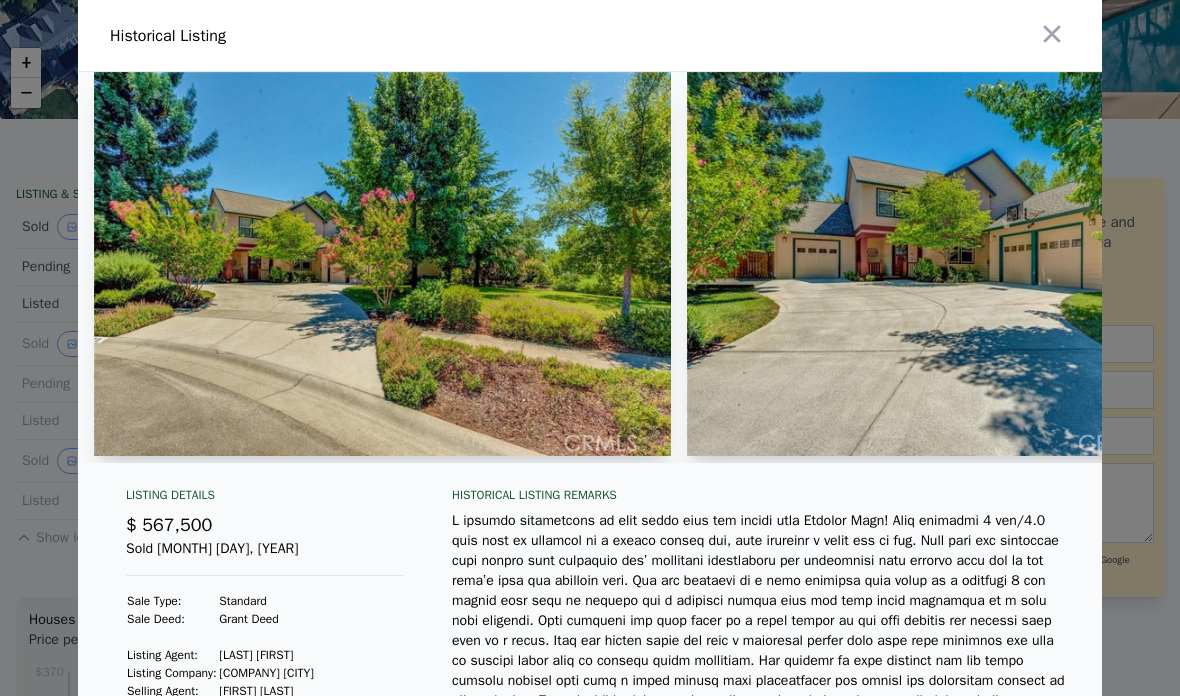 click at bounding box center [590, 348] 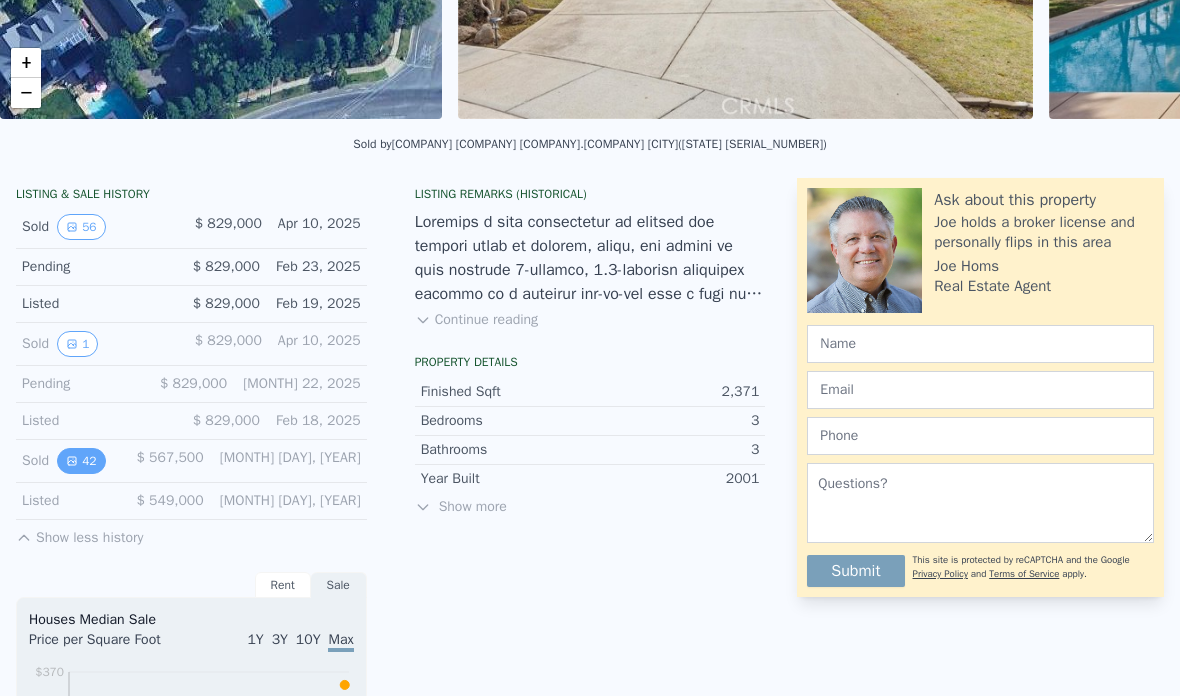 click on "42" at bounding box center [81, 461] 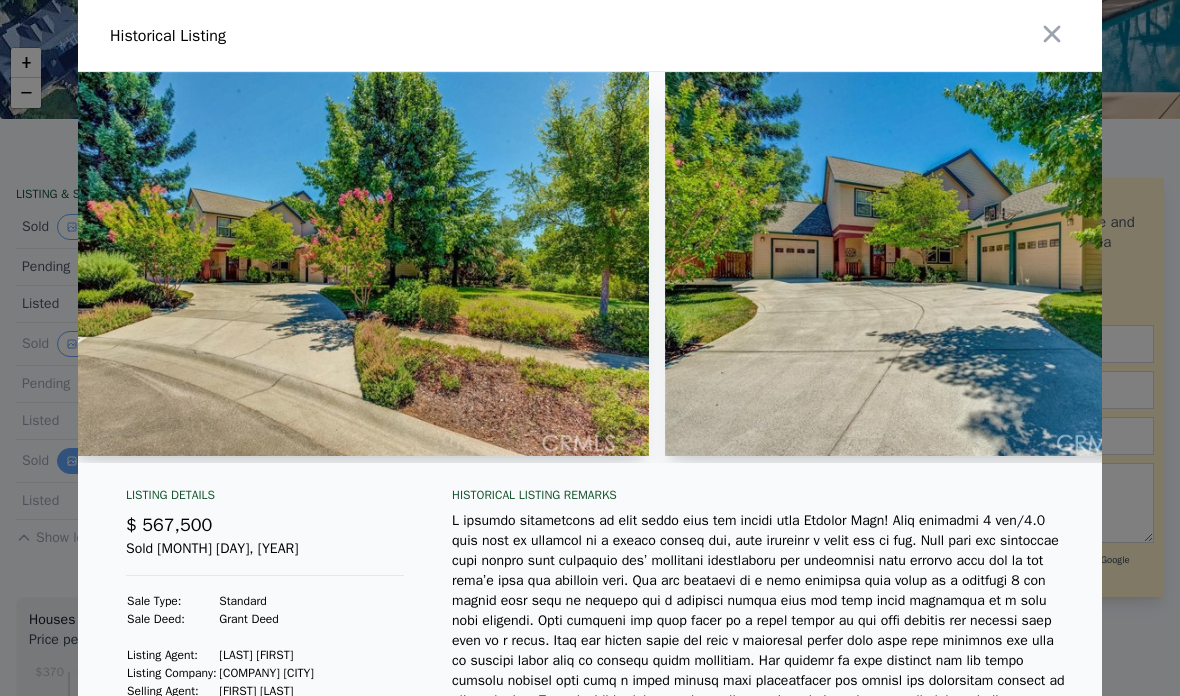 scroll, scrollTop: 0, scrollLeft: 26, axis: horizontal 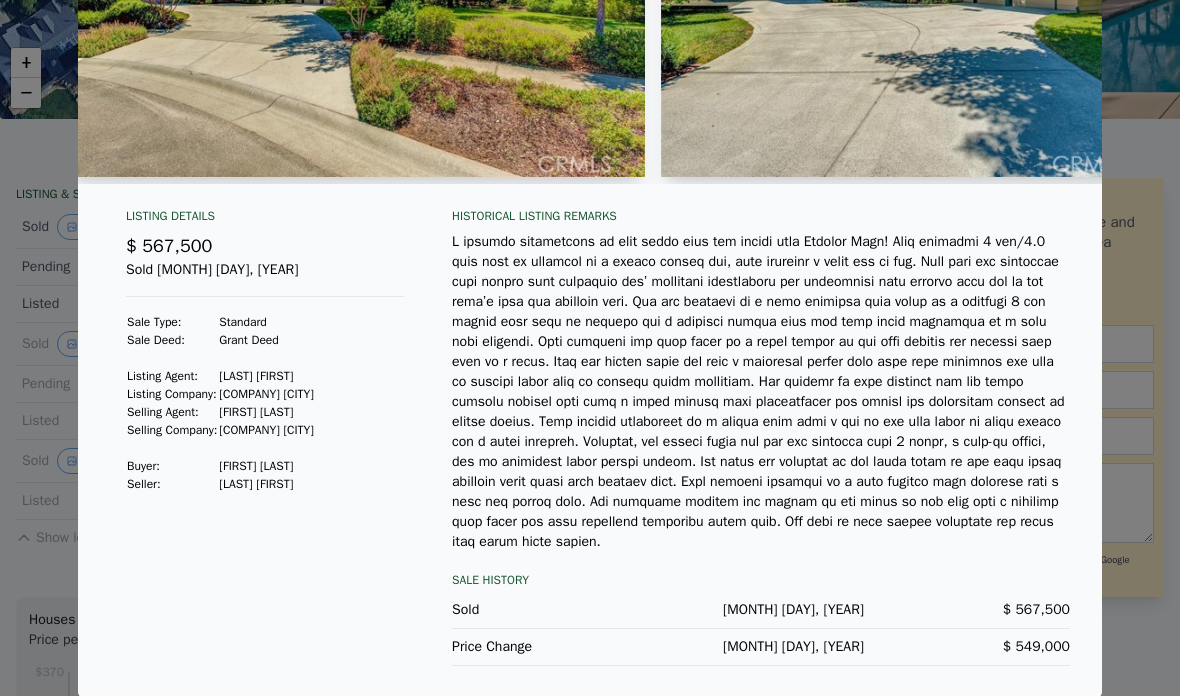 click at bounding box center [590, 348] 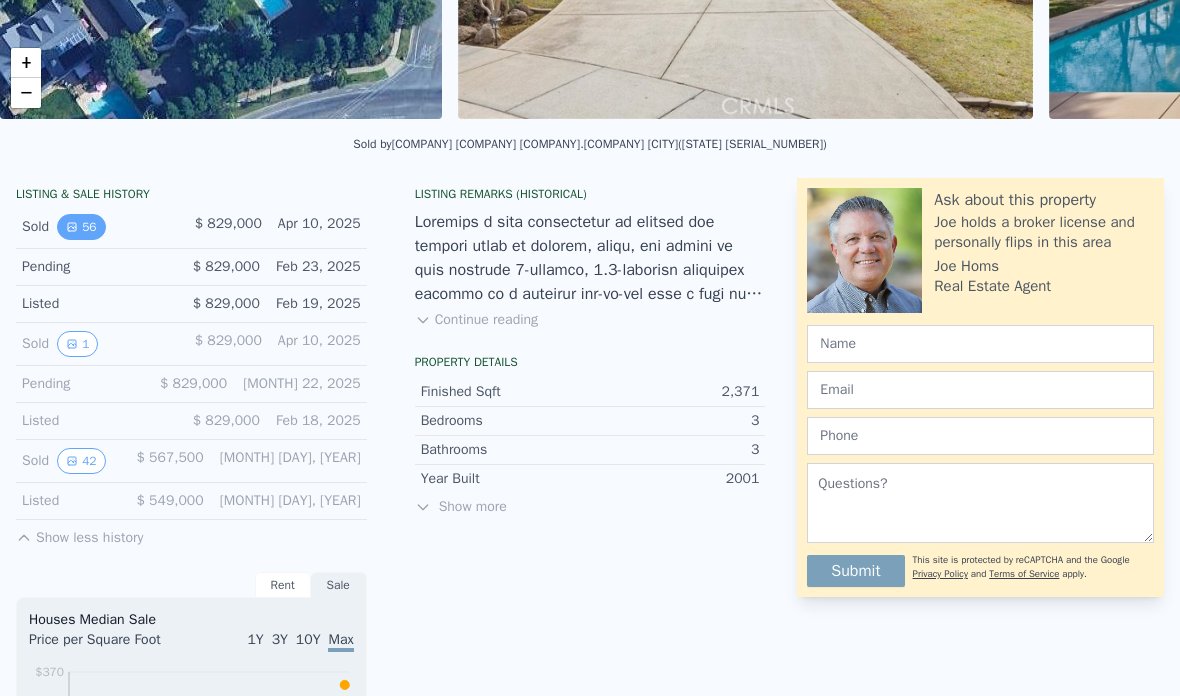 click 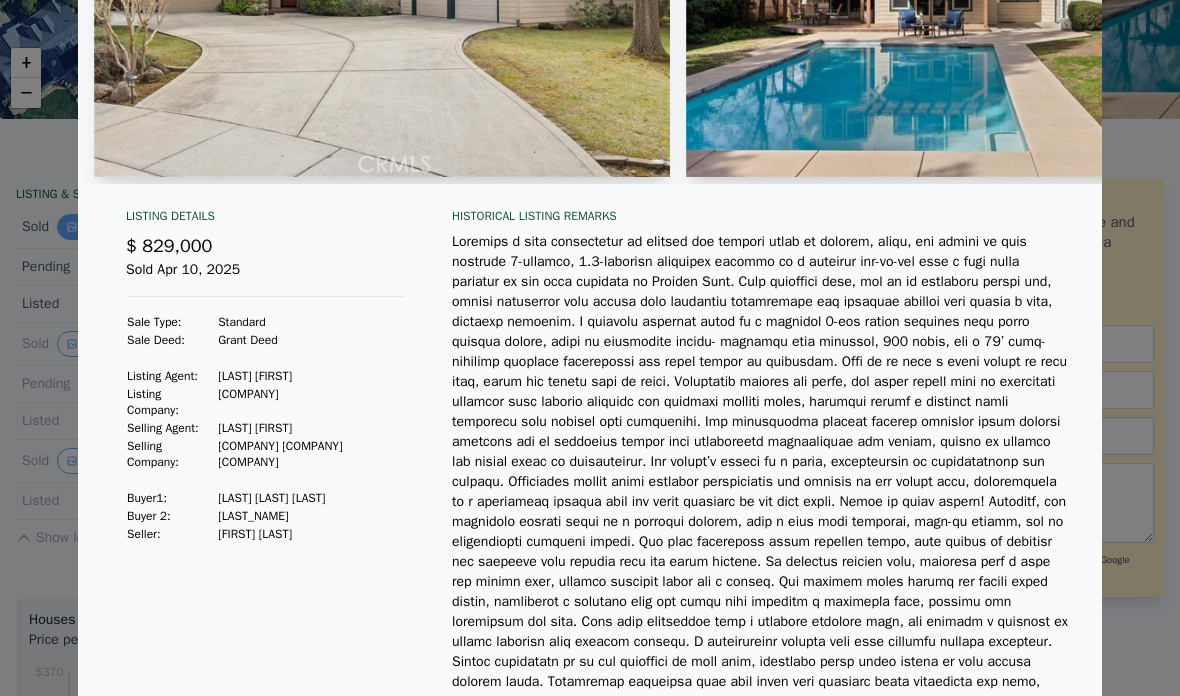 scroll, scrollTop: 280, scrollLeft: 0, axis: vertical 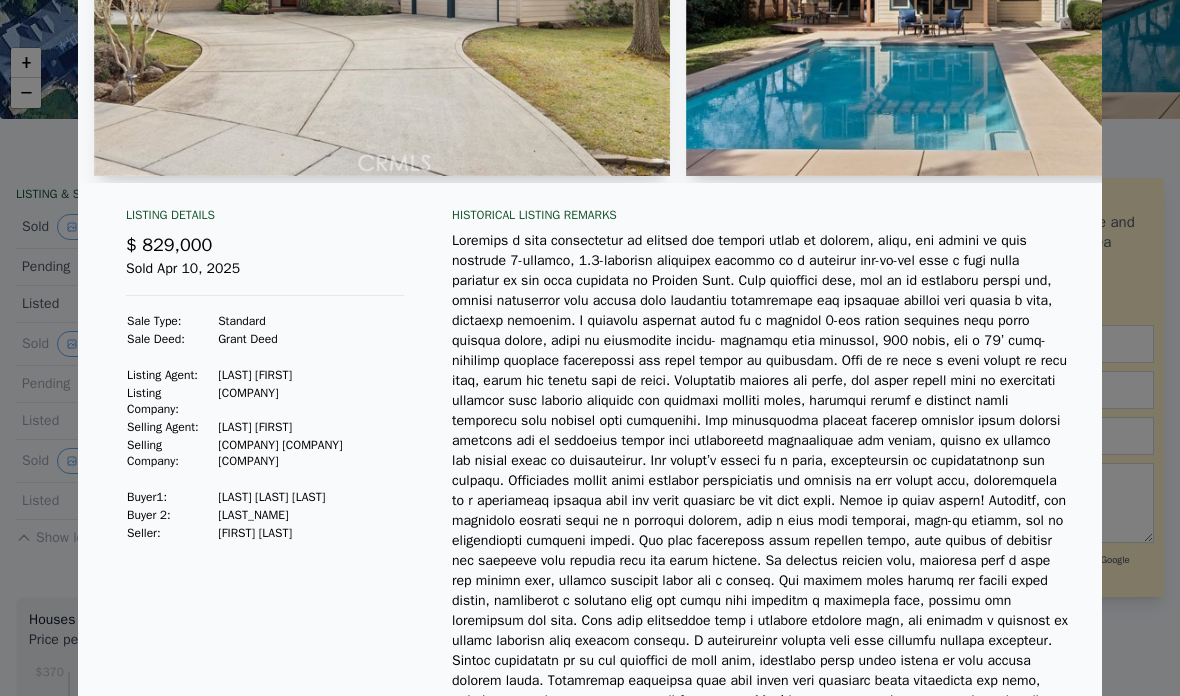click at bounding box center (590, 348) 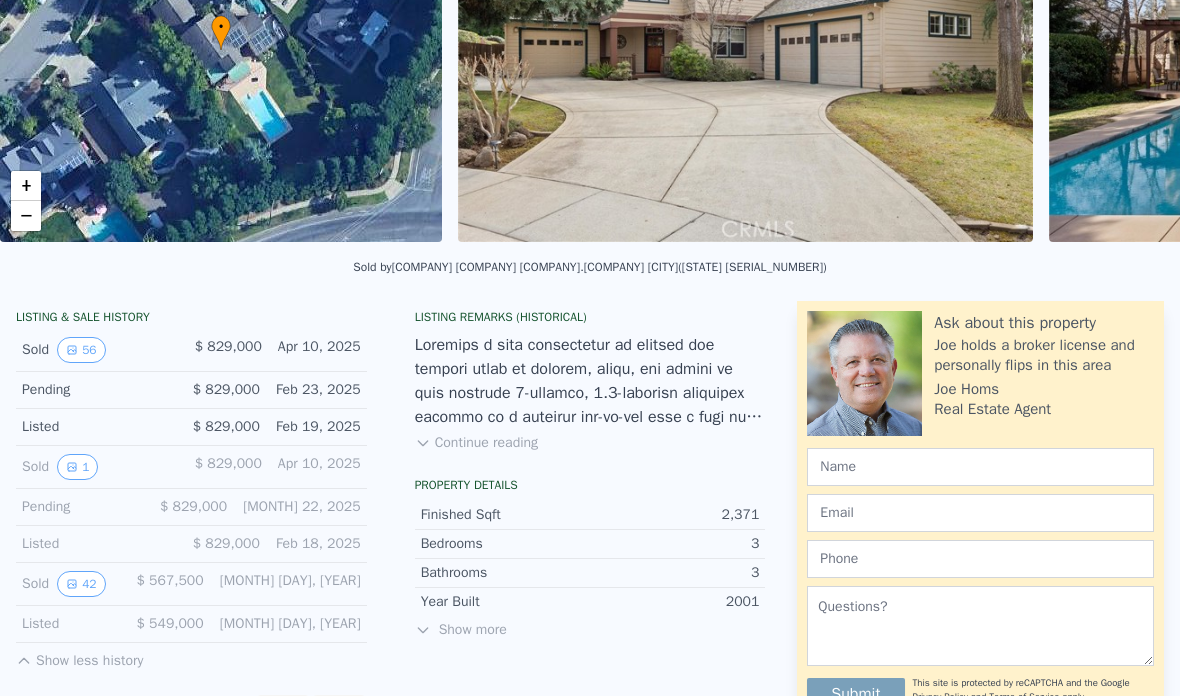 scroll, scrollTop: 220, scrollLeft: 0, axis: vertical 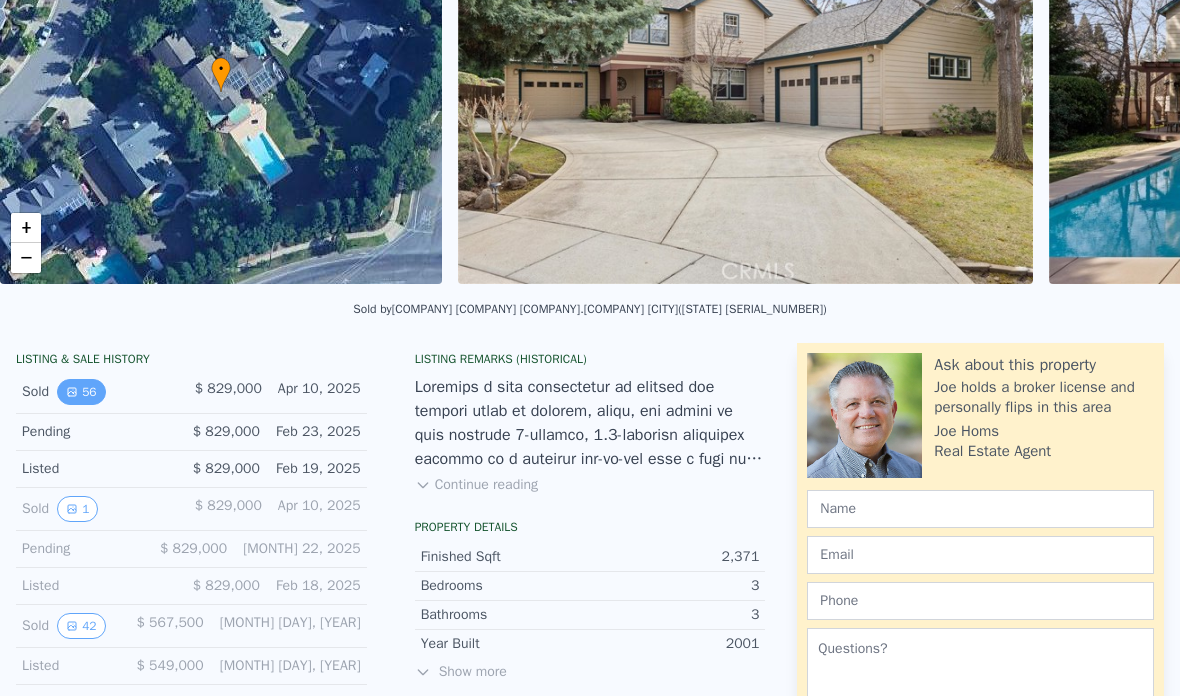 click on "56" at bounding box center (81, 392) 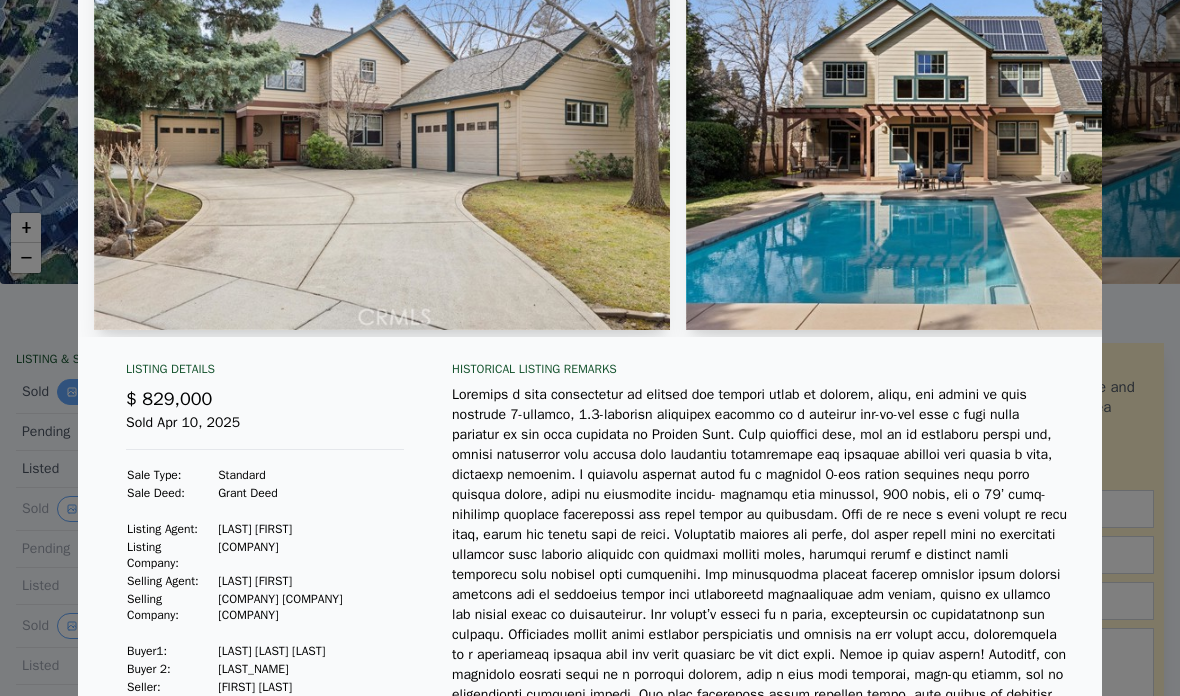 scroll, scrollTop: 289, scrollLeft: 0, axis: vertical 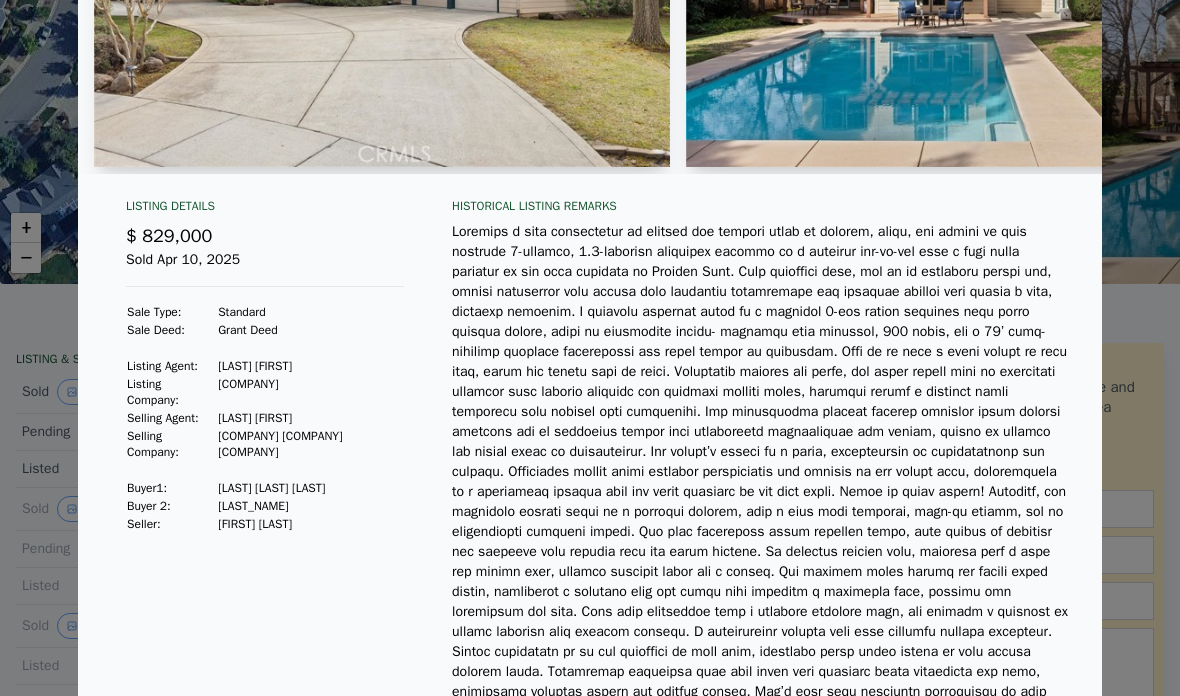 click at bounding box center [590, 348] 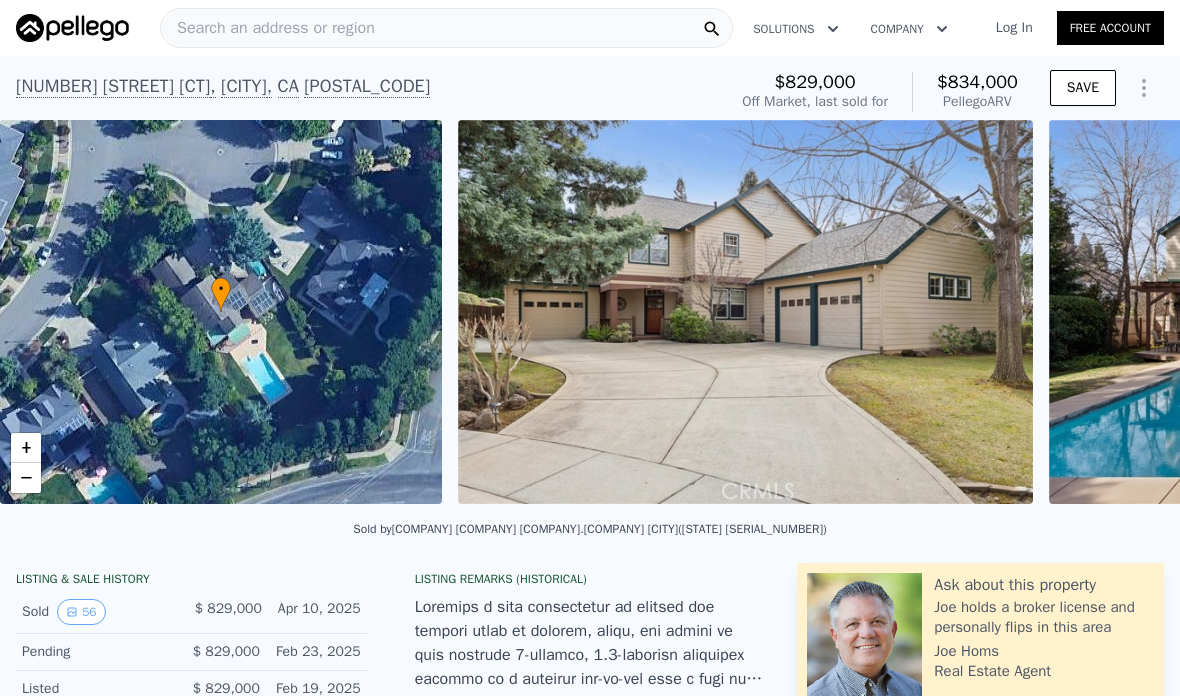 scroll, scrollTop: 0, scrollLeft: 0, axis: both 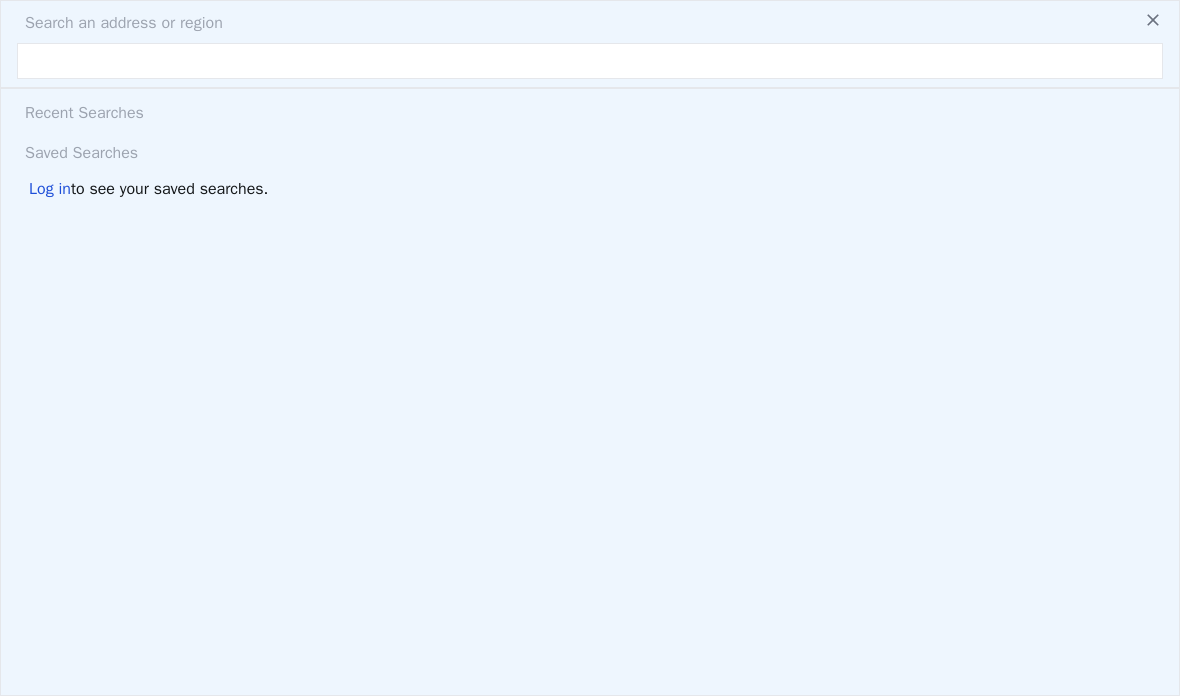 click on "Search an address or region" at bounding box center (590, 23) 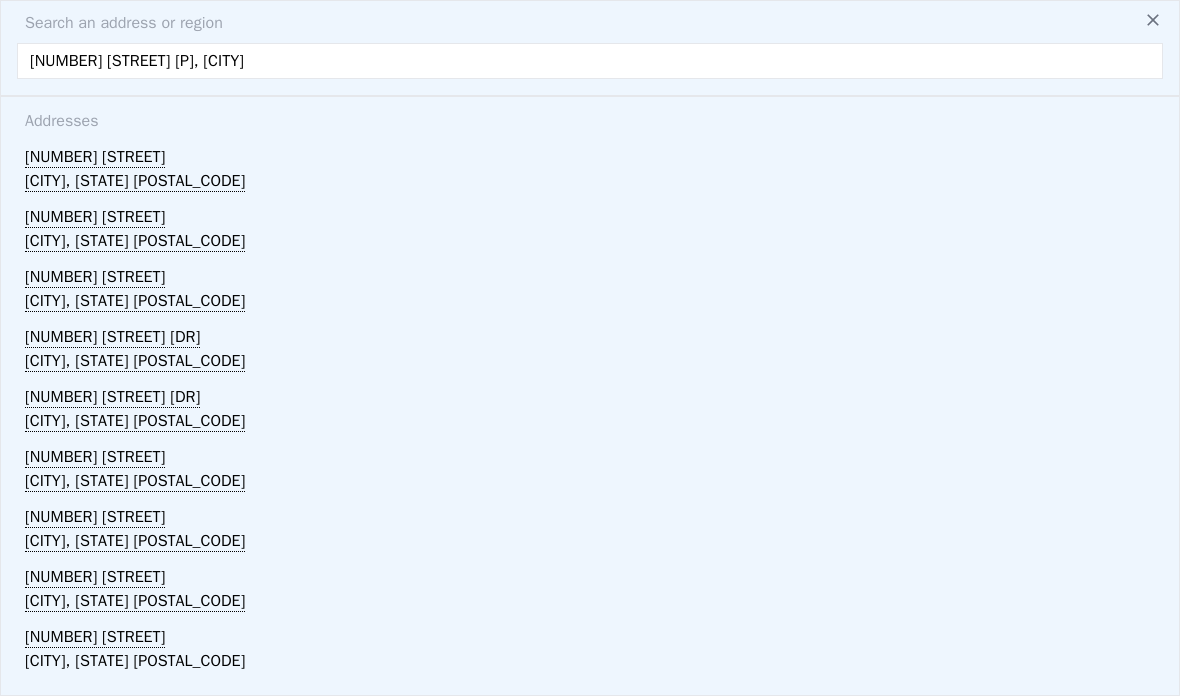 scroll, scrollTop: 0, scrollLeft: 0, axis: both 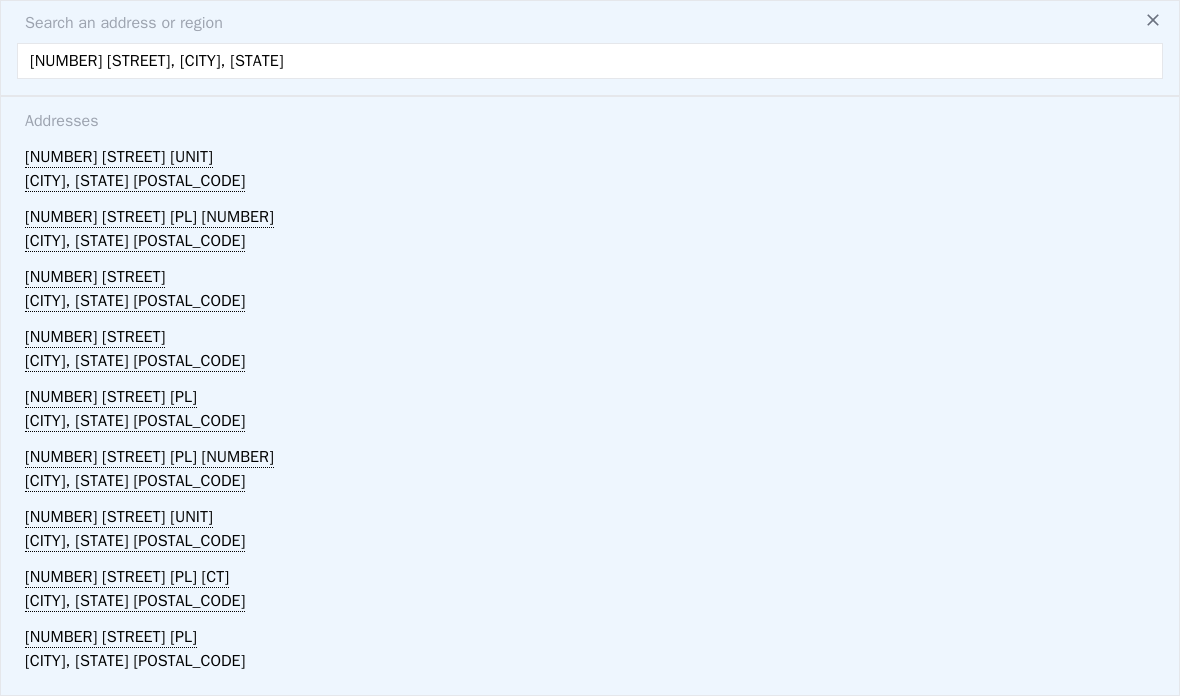 type on "[NUMBER] [STREET] [P], [CITY] [STATE]" 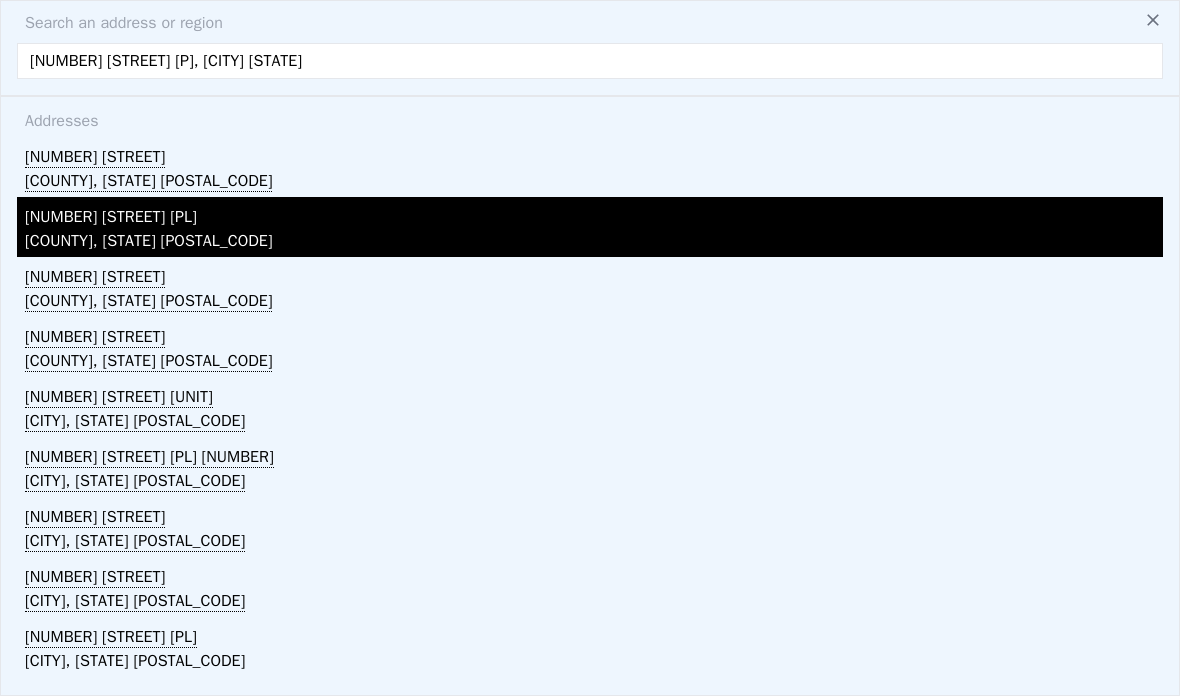 click on "[COUNTY], [STATE] [POSTAL_CODE]" at bounding box center [594, 243] 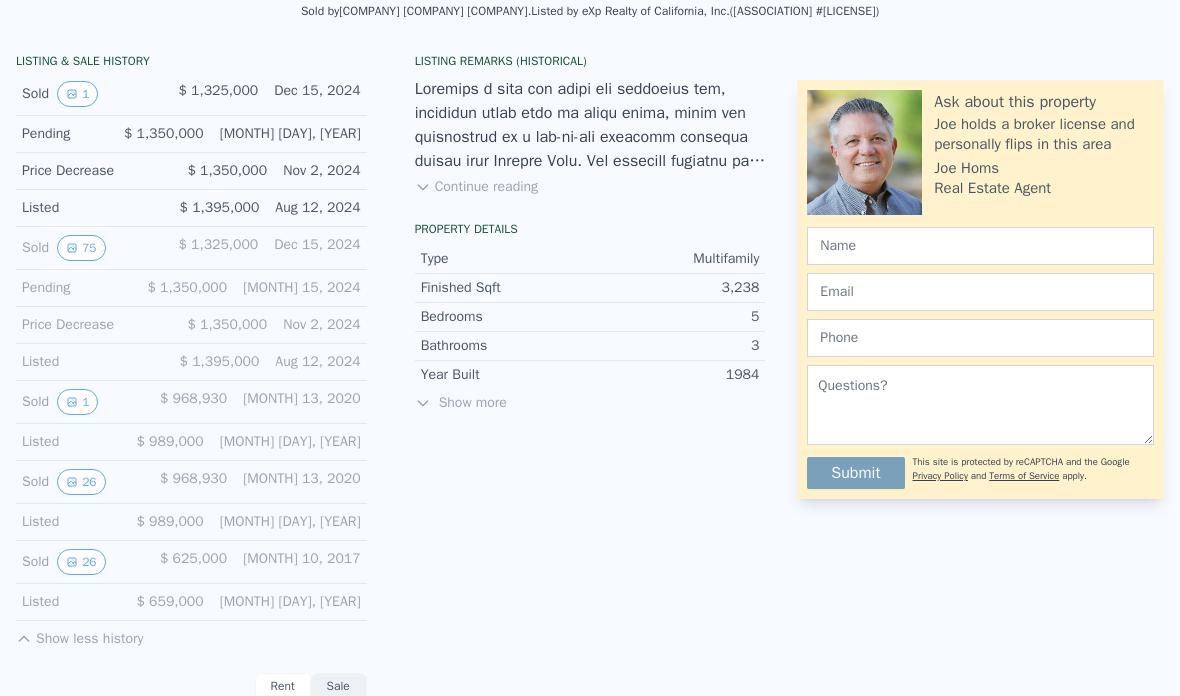 scroll, scrollTop: 531, scrollLeft: 0, axis: vertical 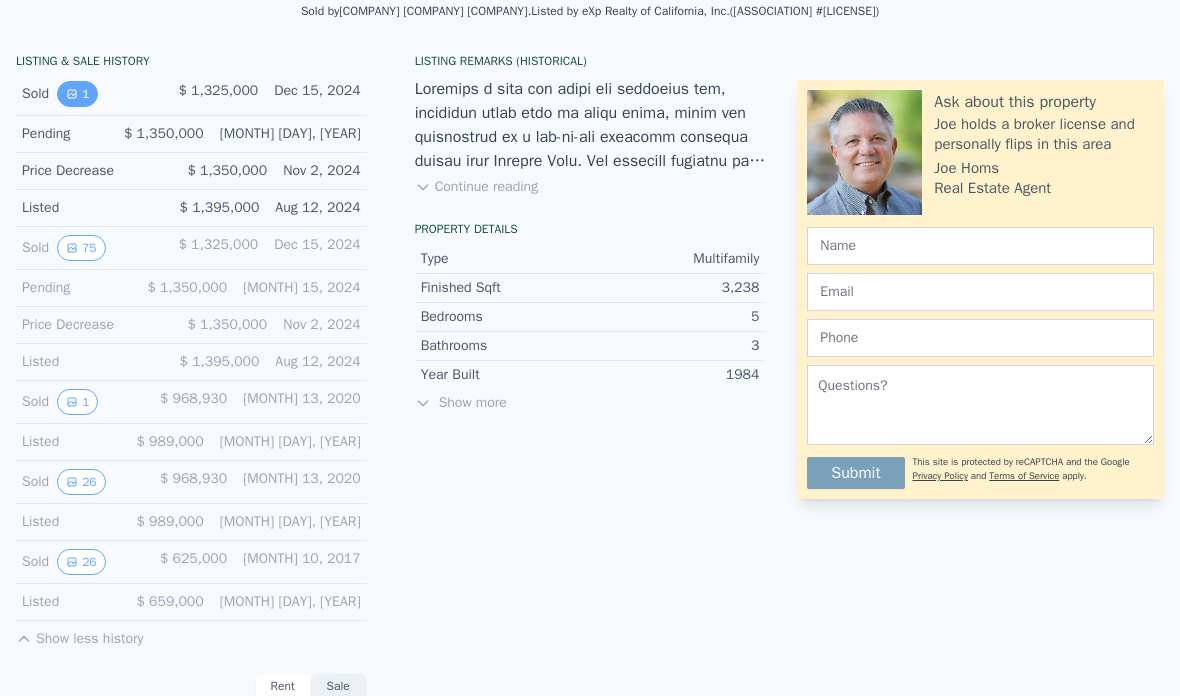 click on "1" at bounding box center [77, 94] 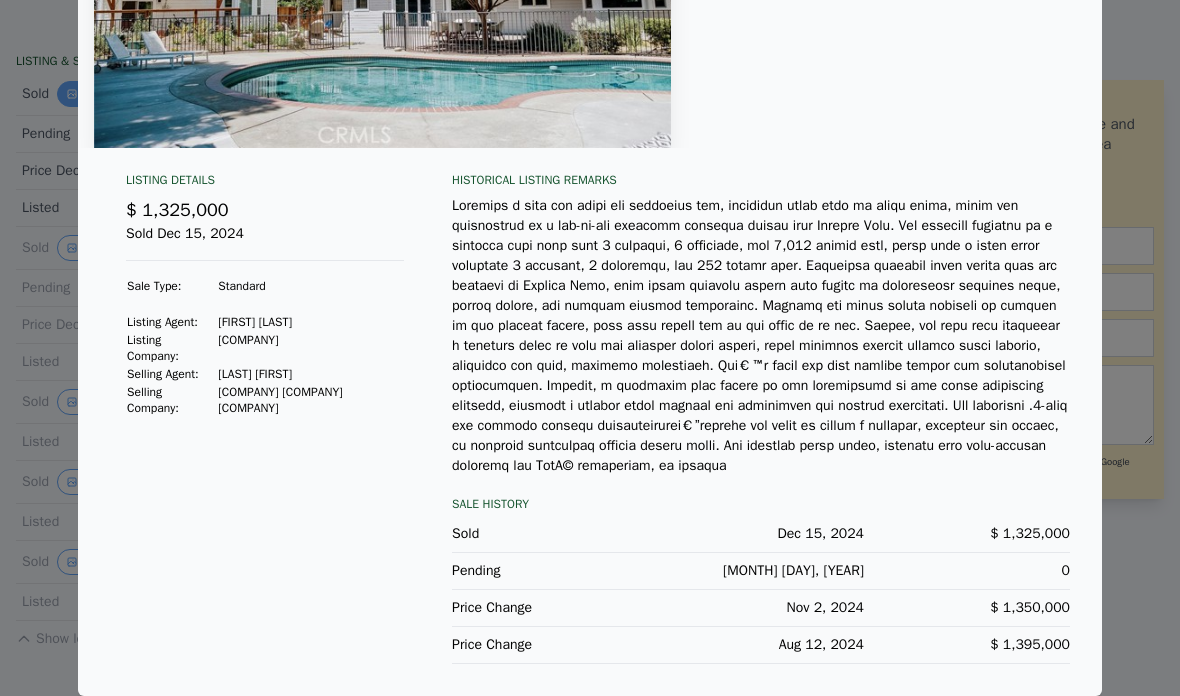scroll, scrollTop: 307, scrollLeft: 0, axis: vertical 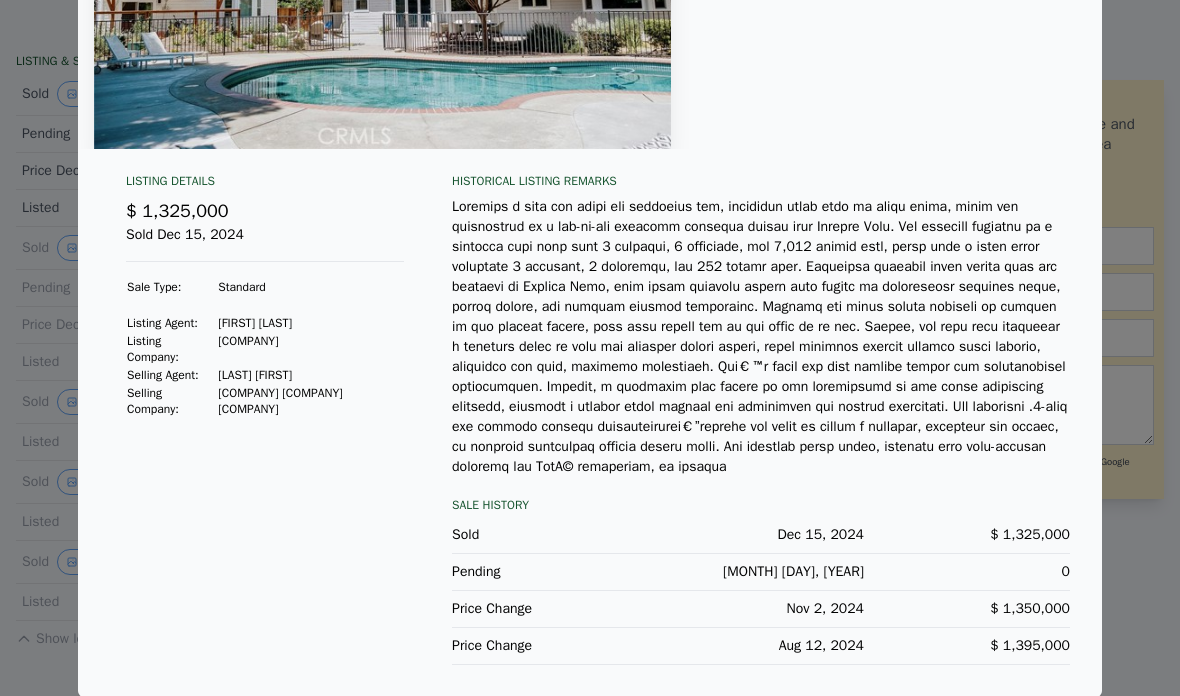 click at bounding box center [590, 348] 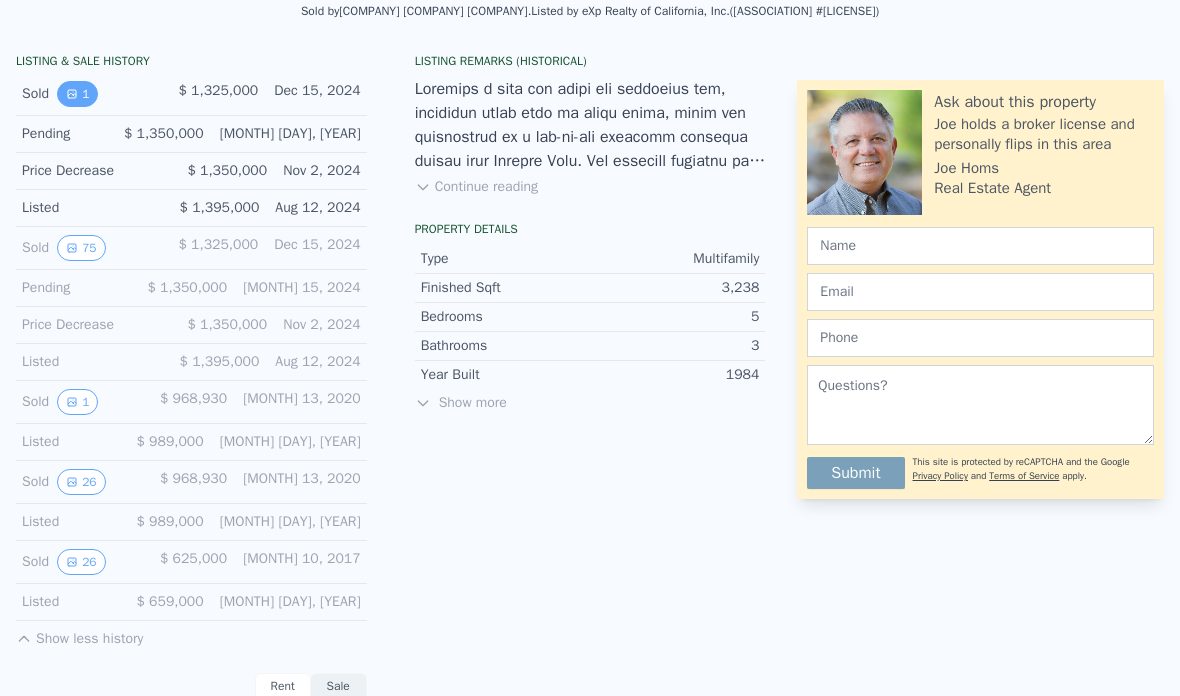 click on "1" at bounding box center (77, 94) 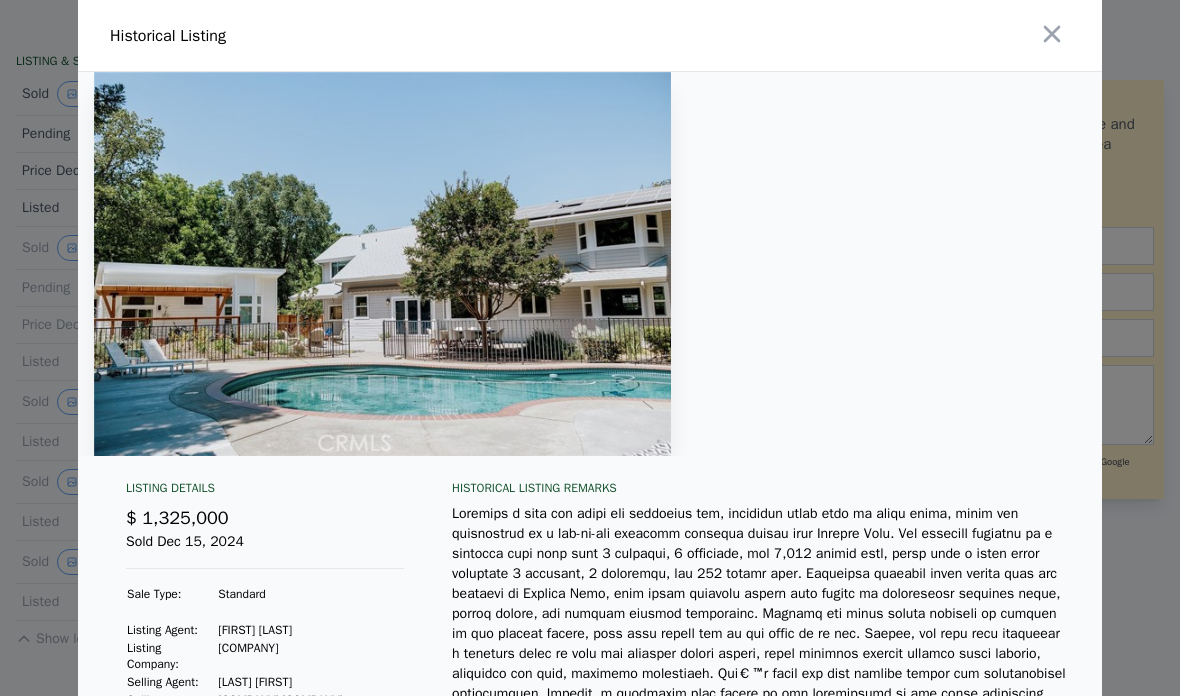 click at bounding box center (590, 348) 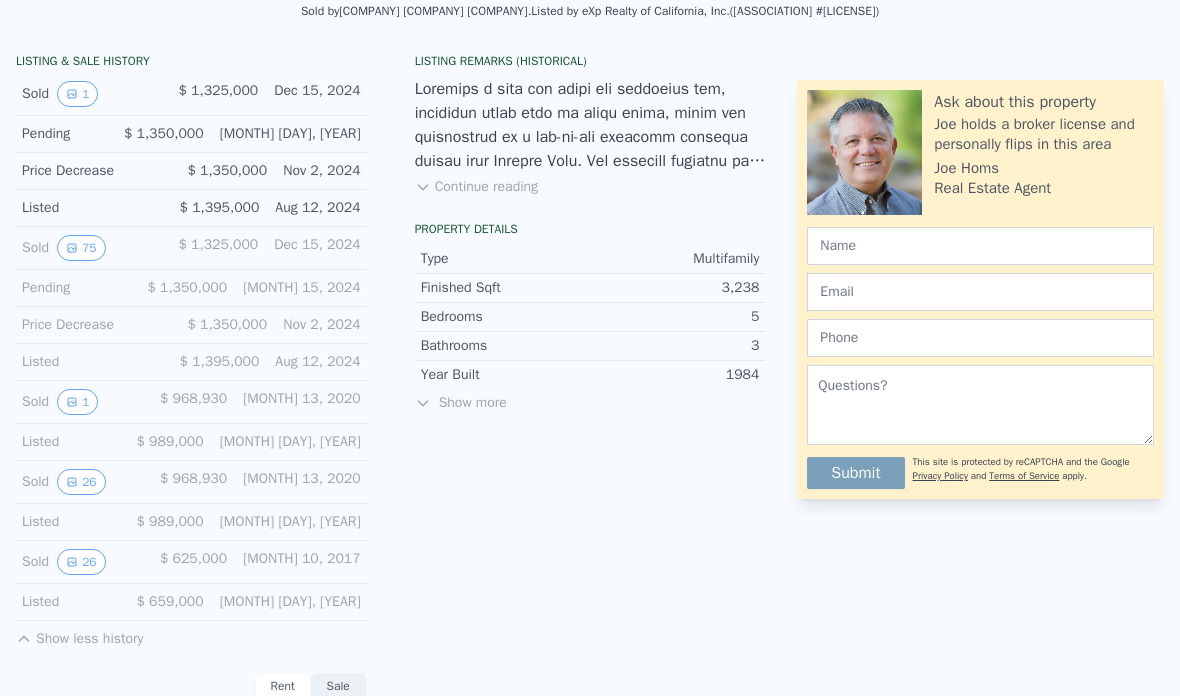 click on "Sold 1" at bounding box center [92, 94] 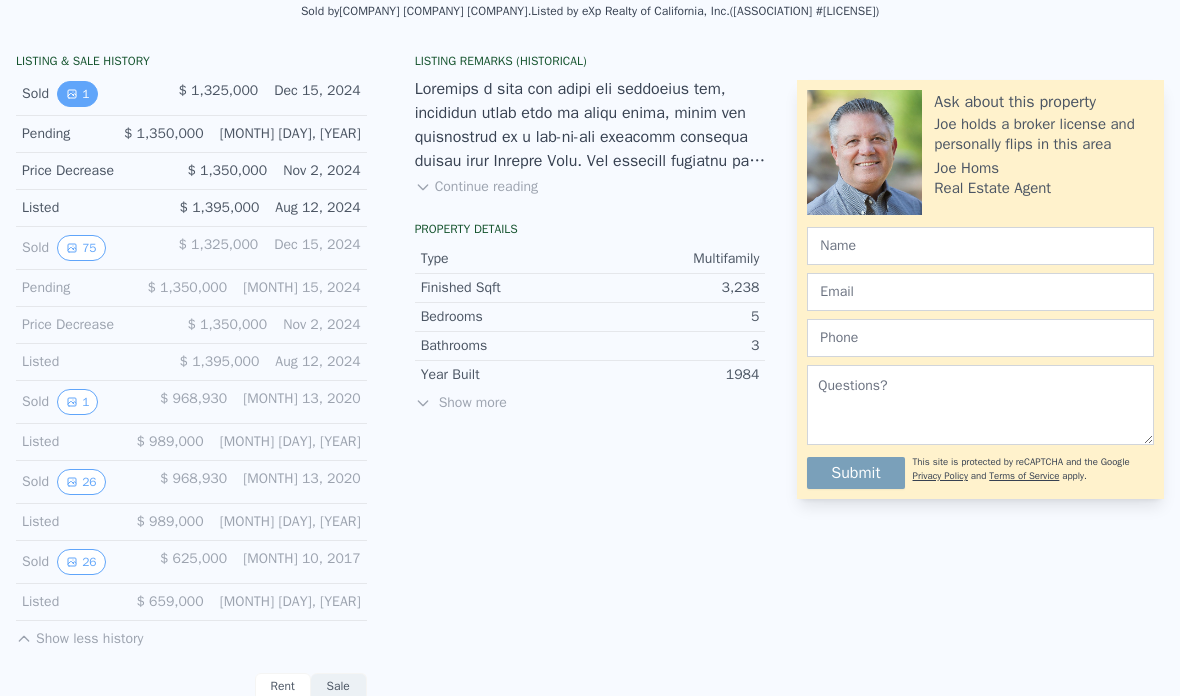 click on "1" at bounding box center (77, 94) 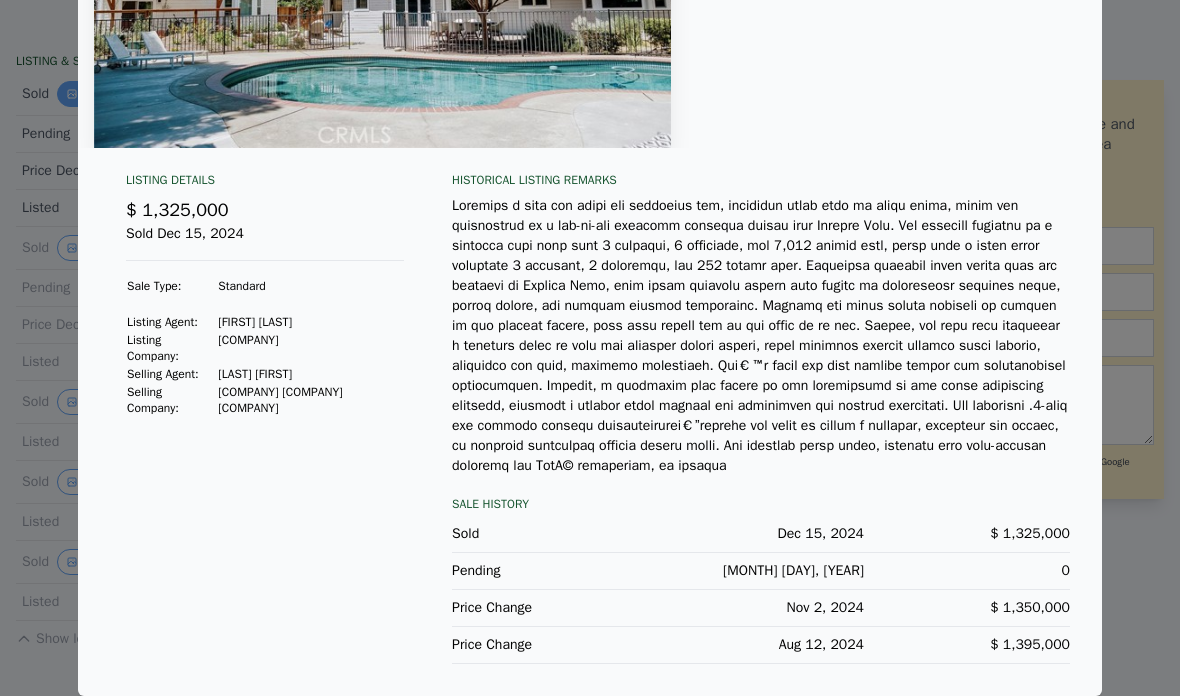 scroll, scrollTop: 307, scrollLeft: 0, axis: vertical 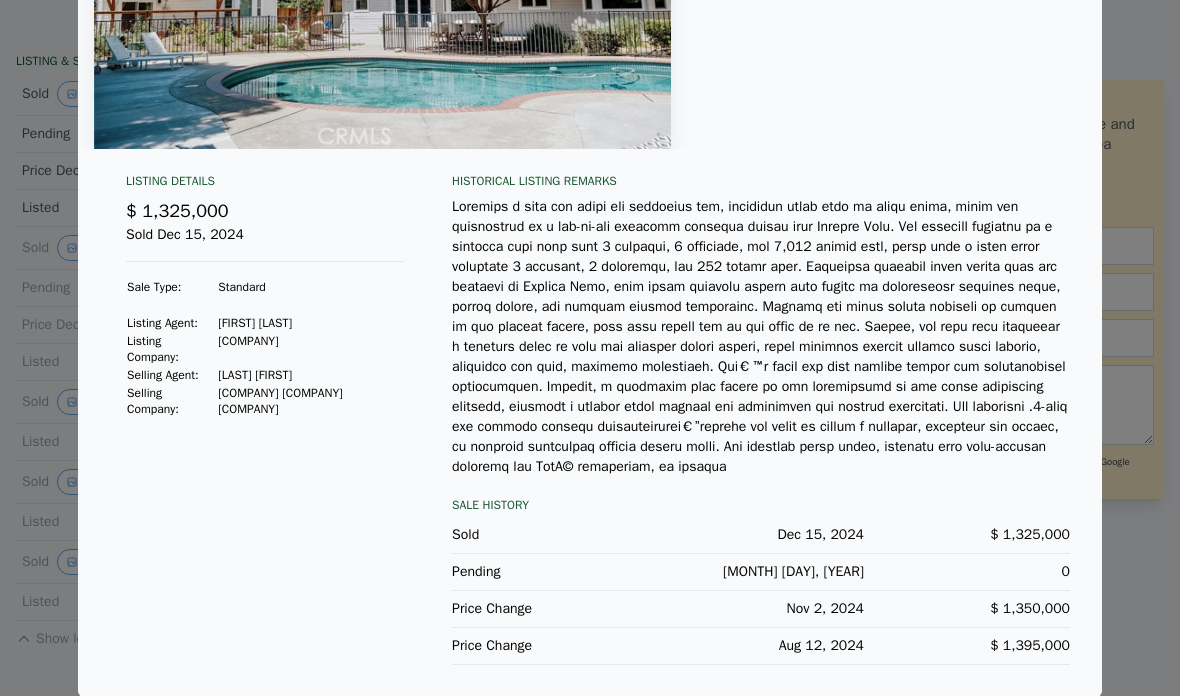 click at bounding box center (590, 348) 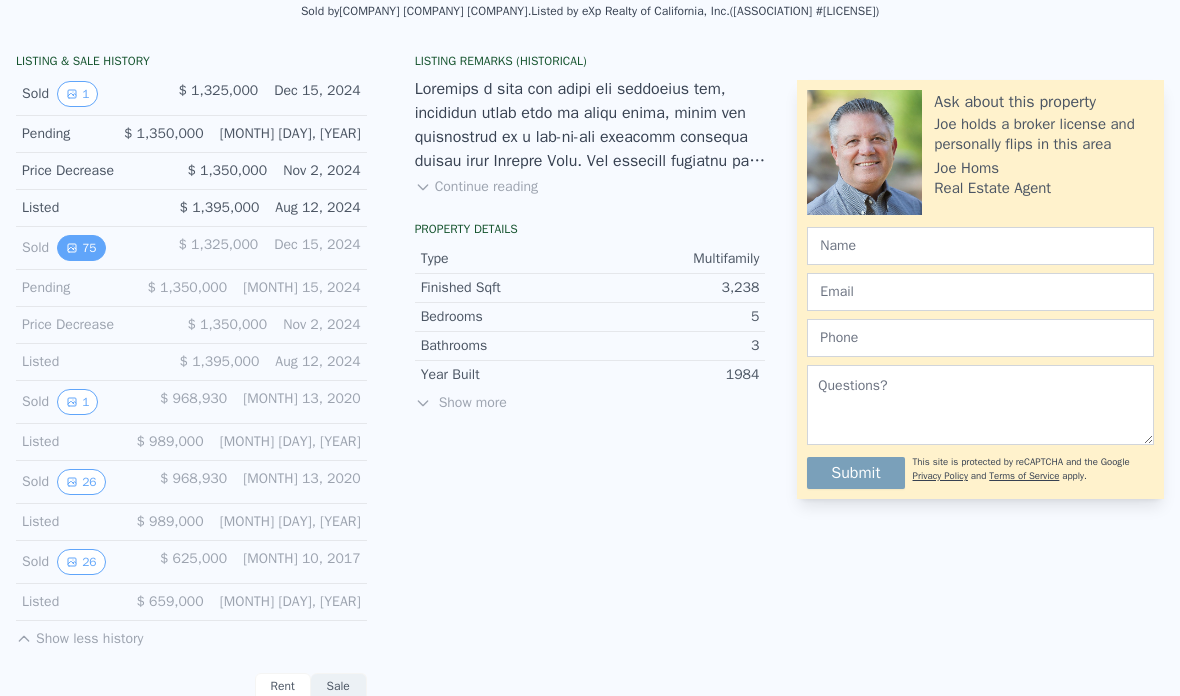 click on "75" at bounding box center [81, 248] 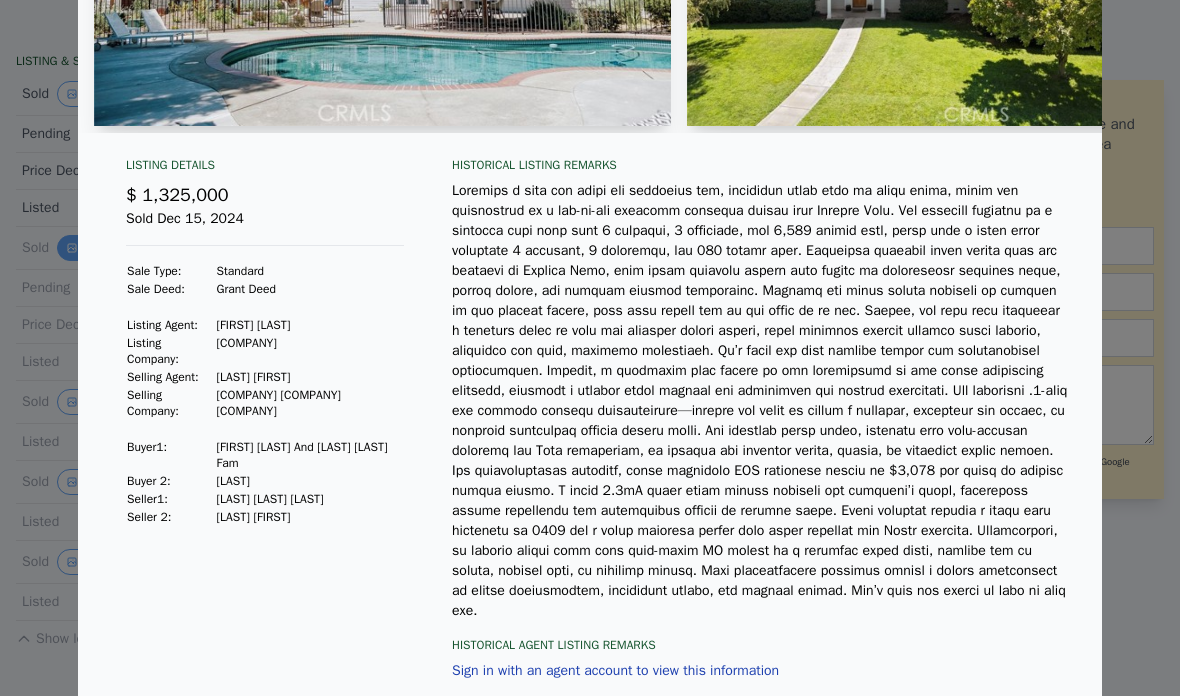scroll, scrollTop: 337, scrollLeft: 0, axis: vertical 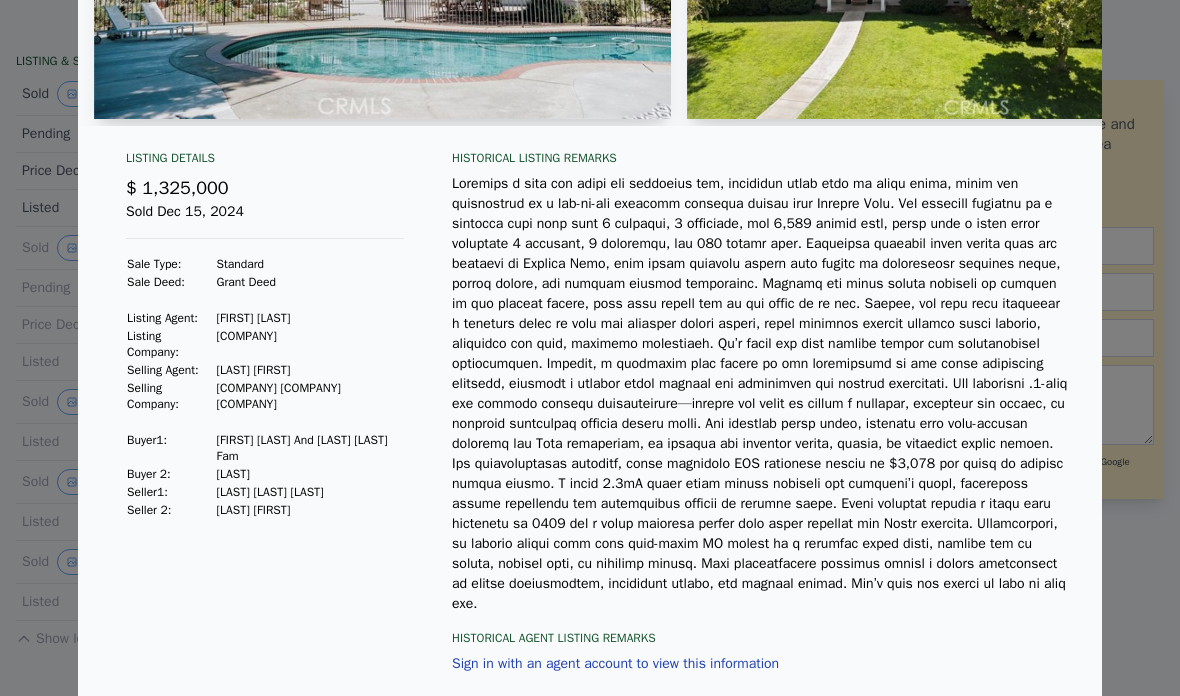 click at bounding box center [590, 348] 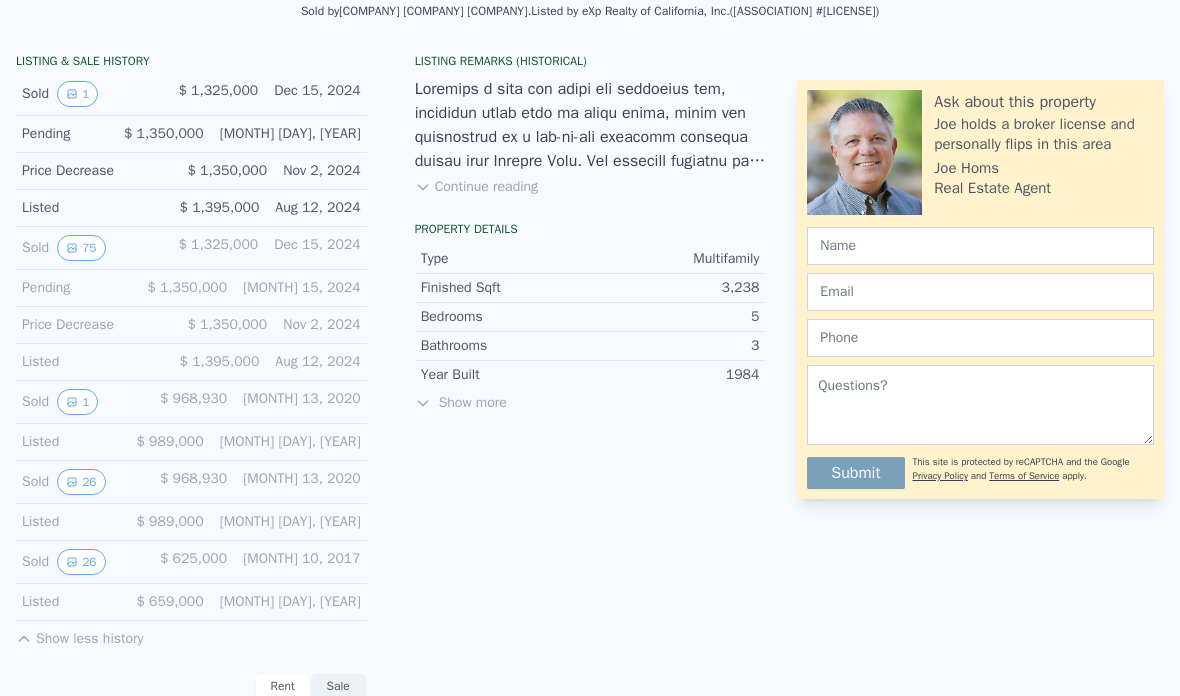 scroll, scrollTop: 505, scrollLeft: 0, axis: vertical 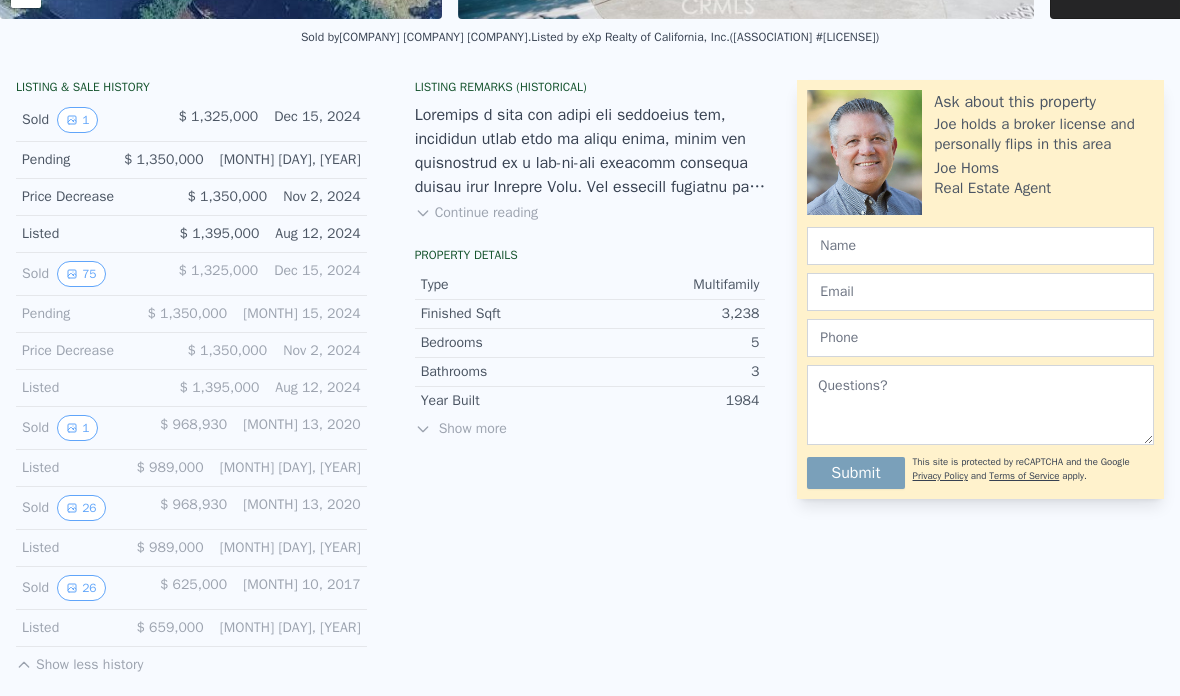 checkbox on "true" 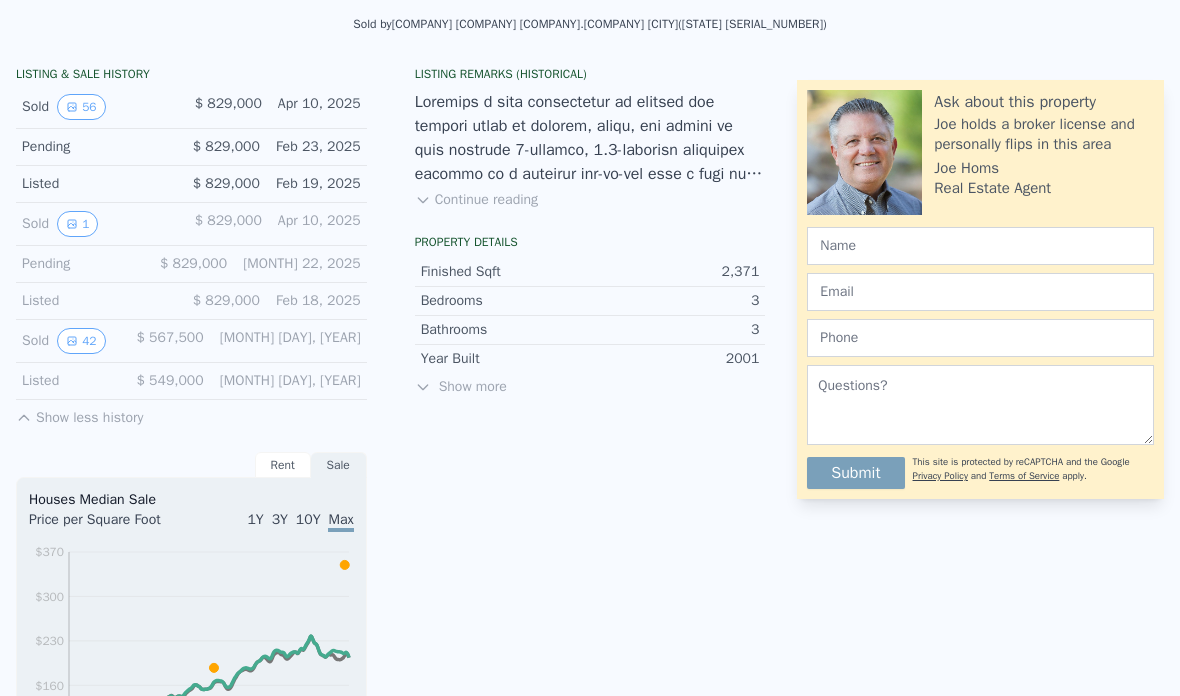 type on "3" 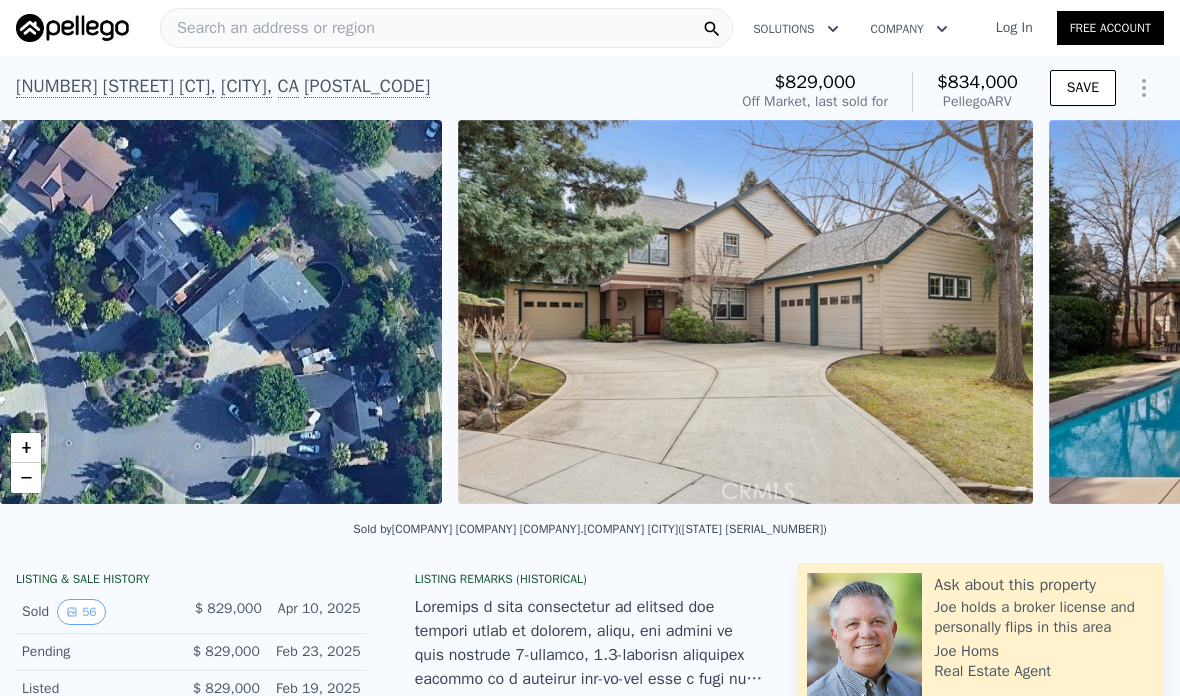 scroll, scrollTop: 0, scrollLeft: 0, axis: both 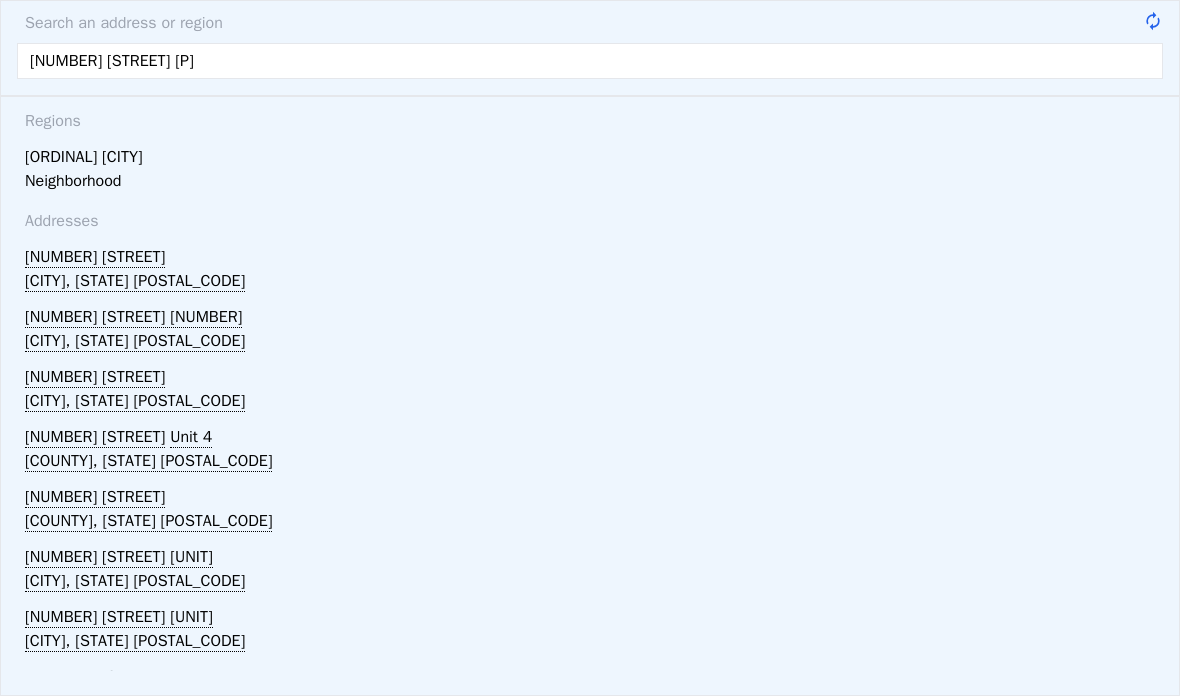 type on "[NUMBER] [STREET]" 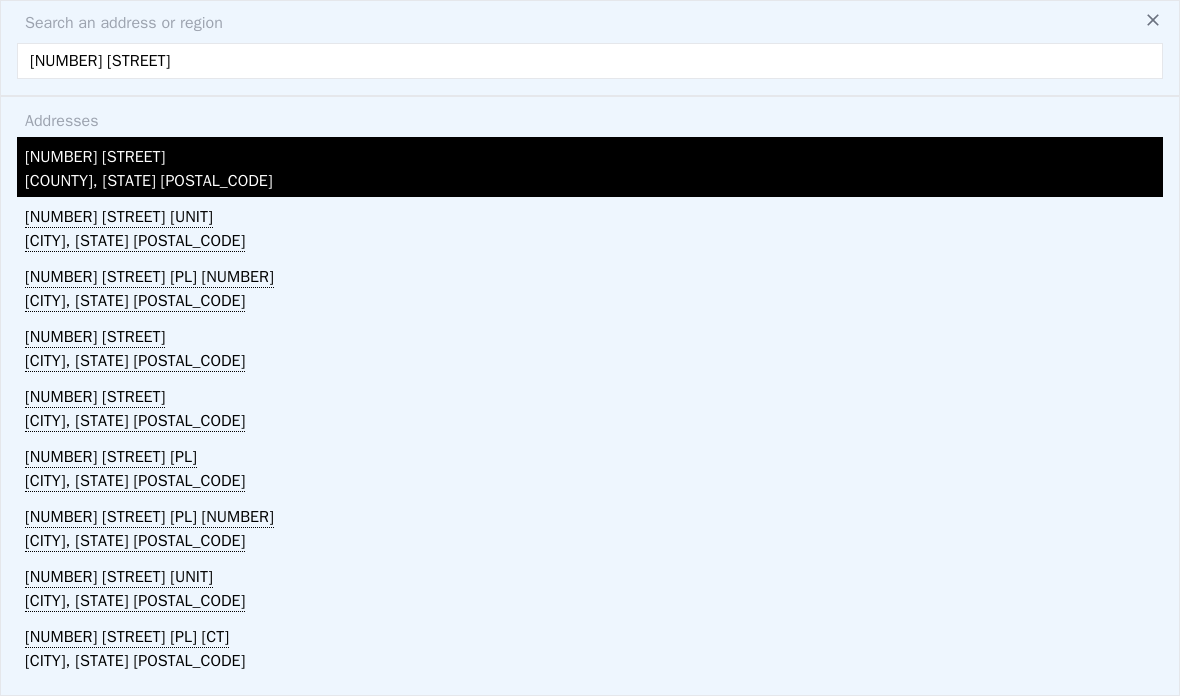 click on "[COUNTY], [STATE] [POSTAL_CODE]" at bounding box center (594, 183) 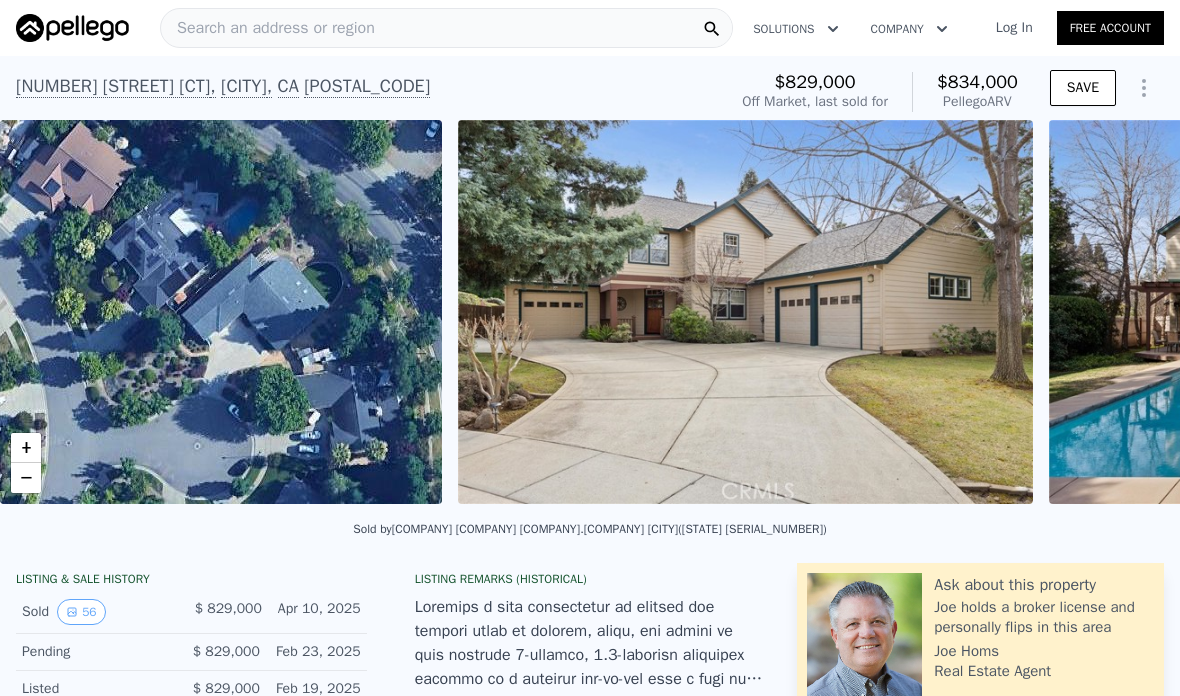 scroll, scrollTop: 0, scrollLeft: 0, axis: both 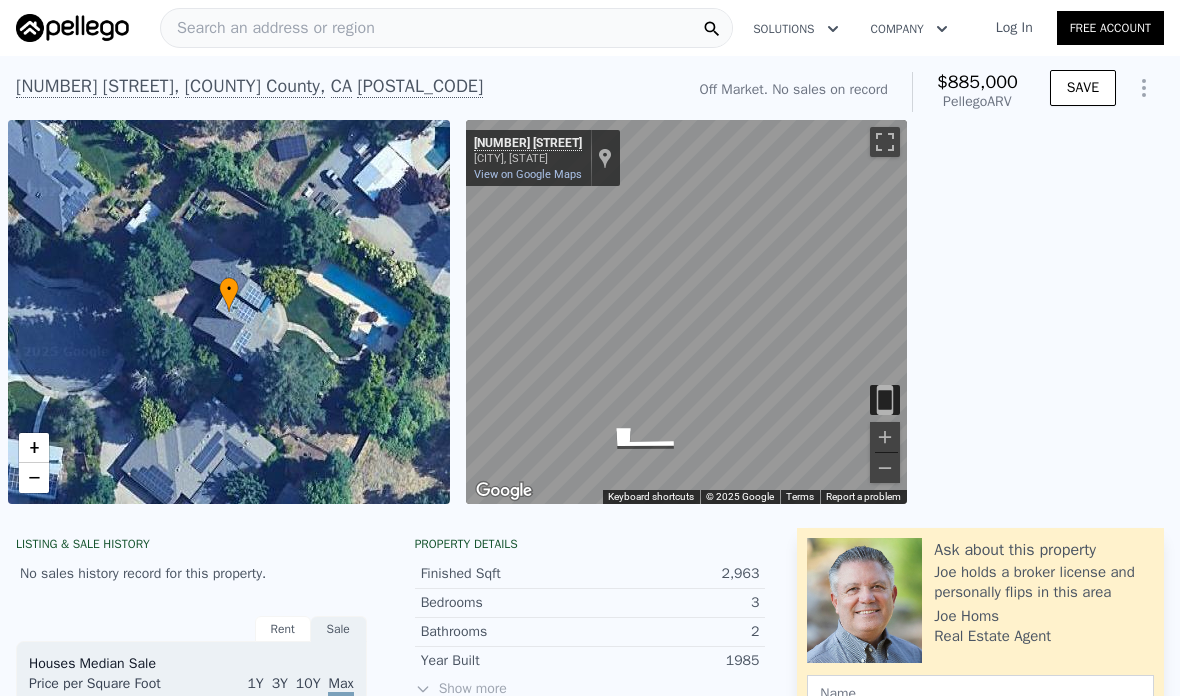 click on "Search an address or region" at bounding box center (446, 28) 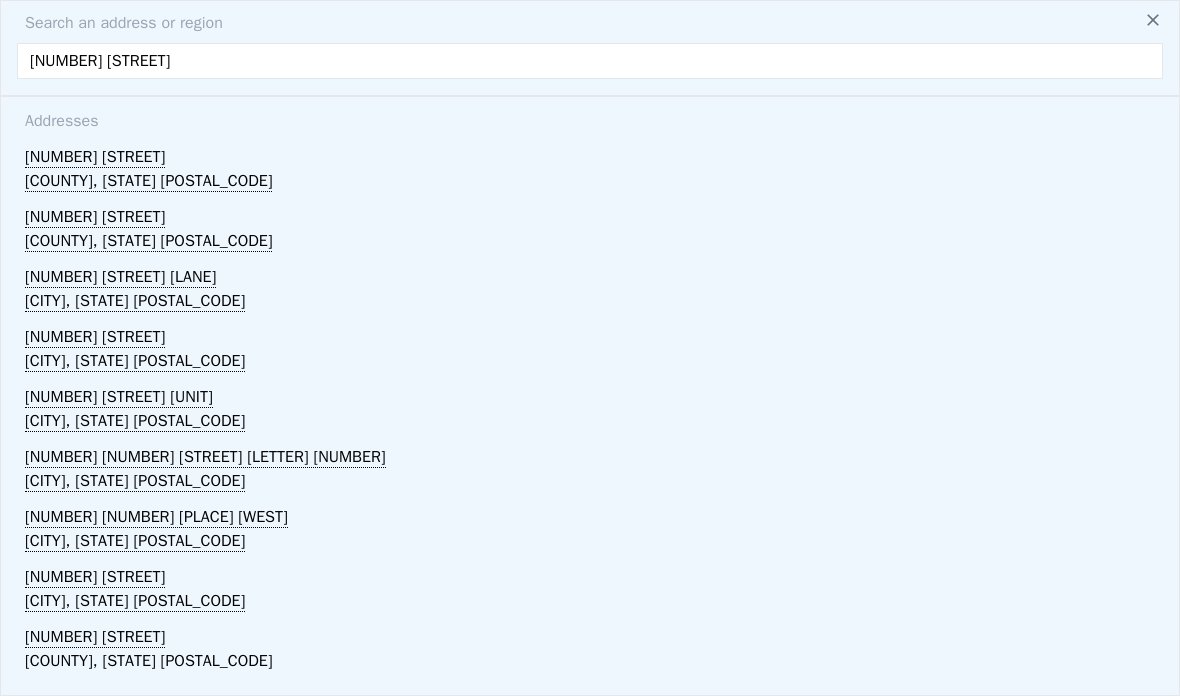 type on "[NUMBER] [STREET]" 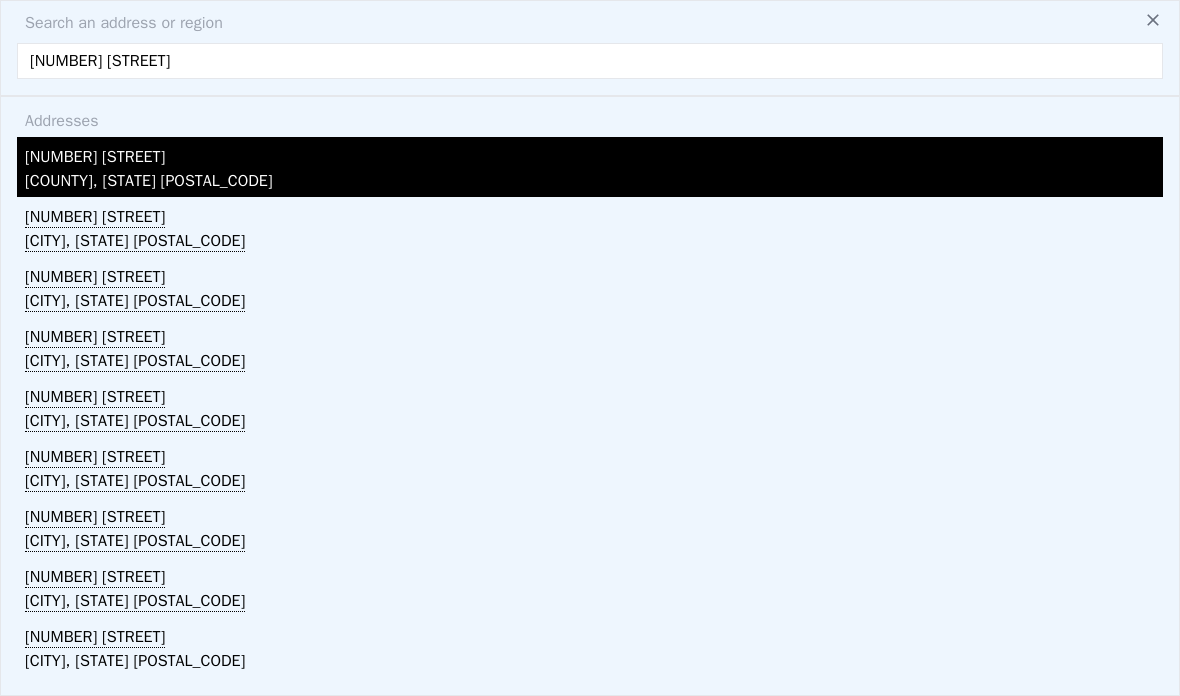 click on "[COUNTY], [STATE] [POSTAL_CODE]" at bounding box center [594, 183] 